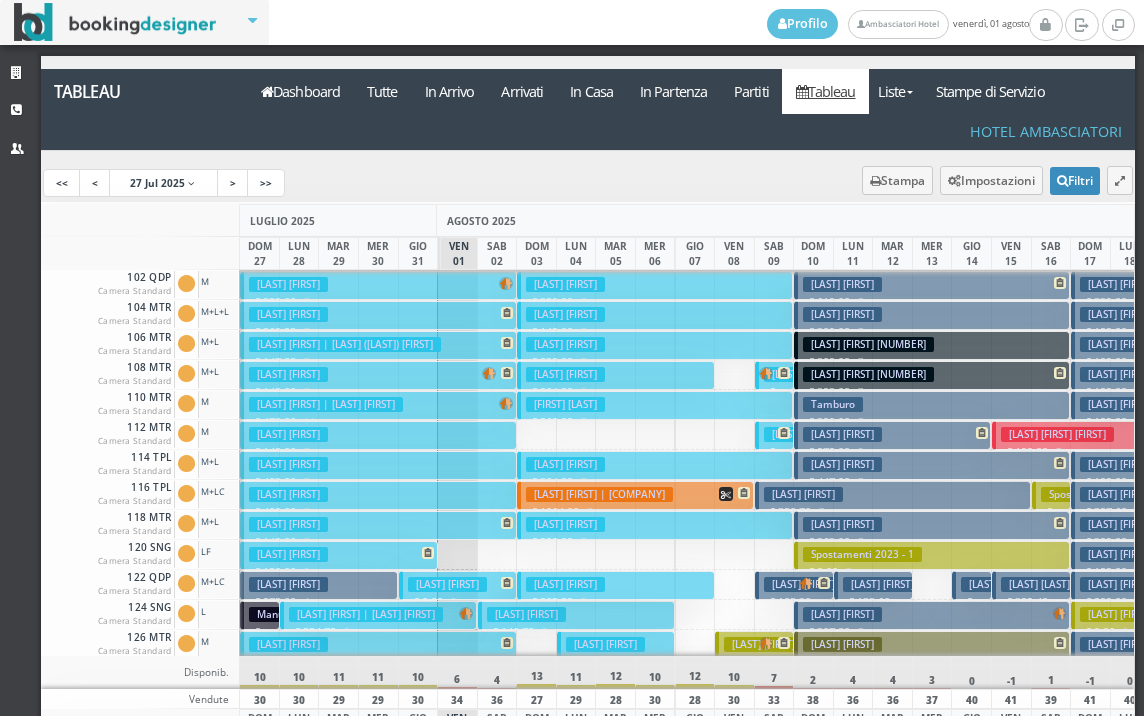 scroll, scrollTop: 0, scrollLeft: 0, axis: both 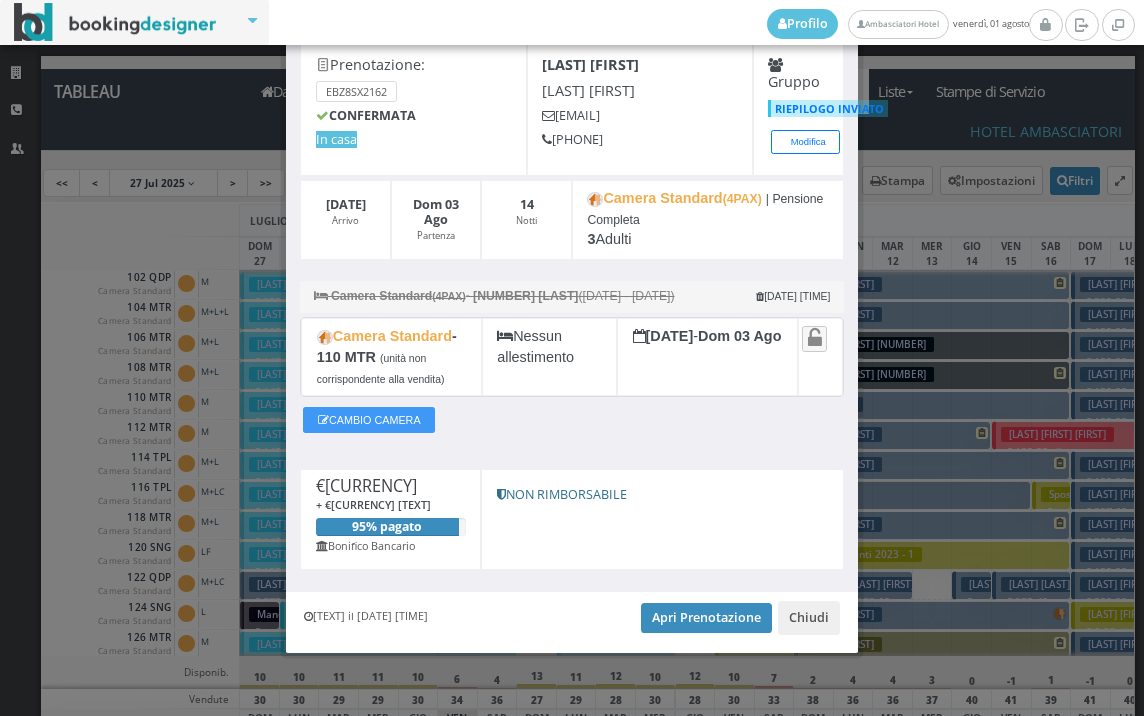 click on "Inserita il 03 Mar 2025  12:16
Apri Prenotazione
Chiudi" at bounding box center (572, 622) 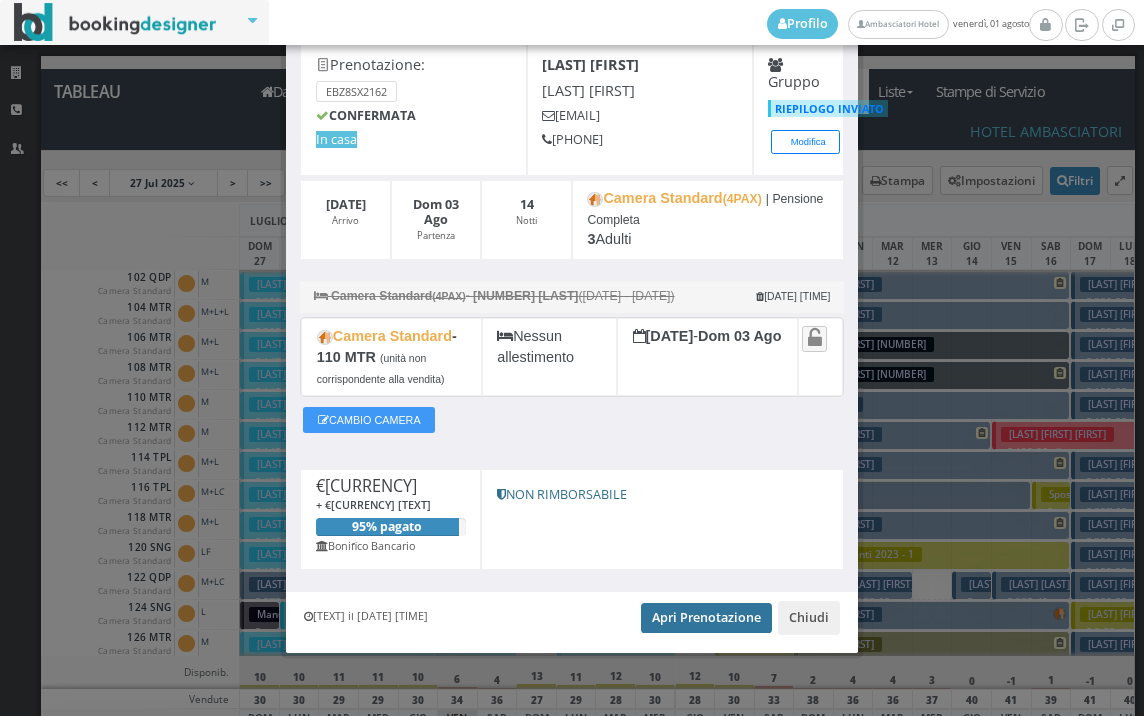click on "Apri Prenotazione" at bounding box center (706, 618) 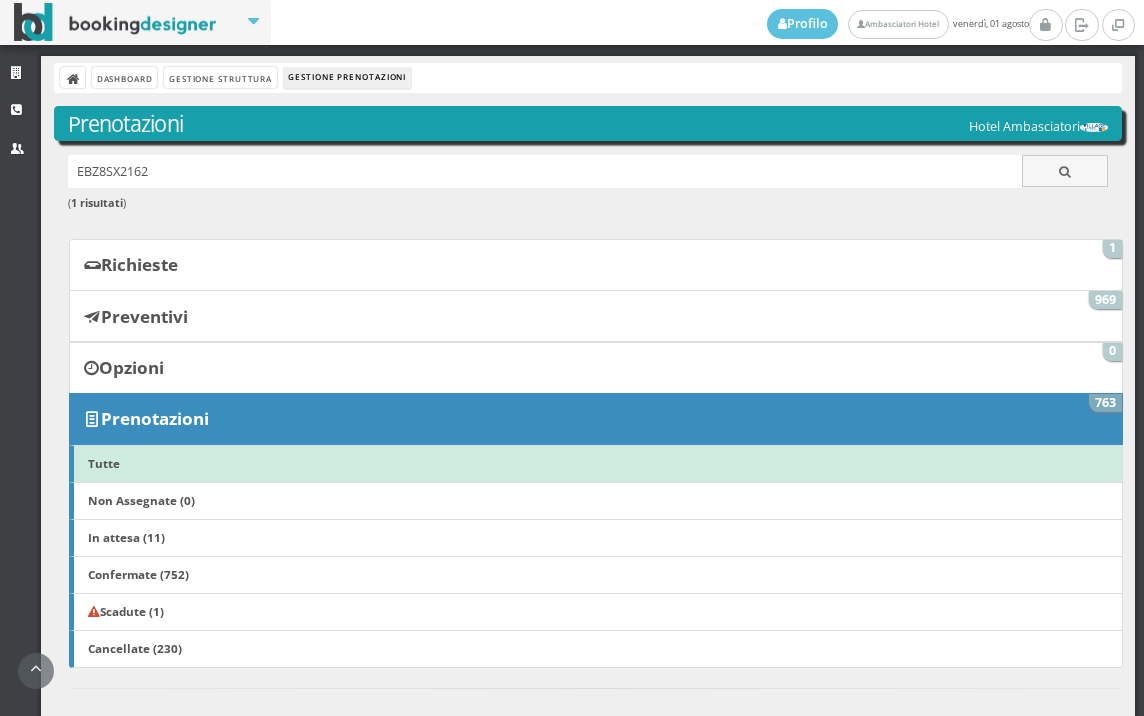 scroll, scrollTop: 0, scrollLeft: 0, axis: both 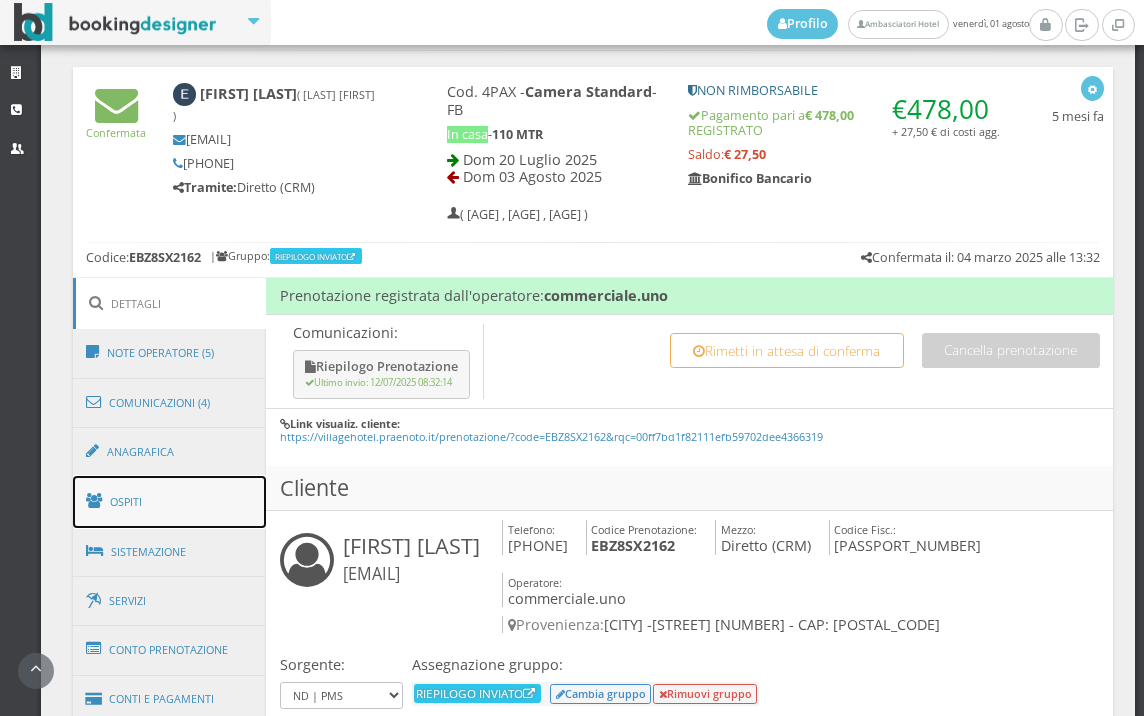 drag, startPoint x: 177, startPoint y: 485, endPoint x: 191, endPoint y: 477, distance: 16.124516 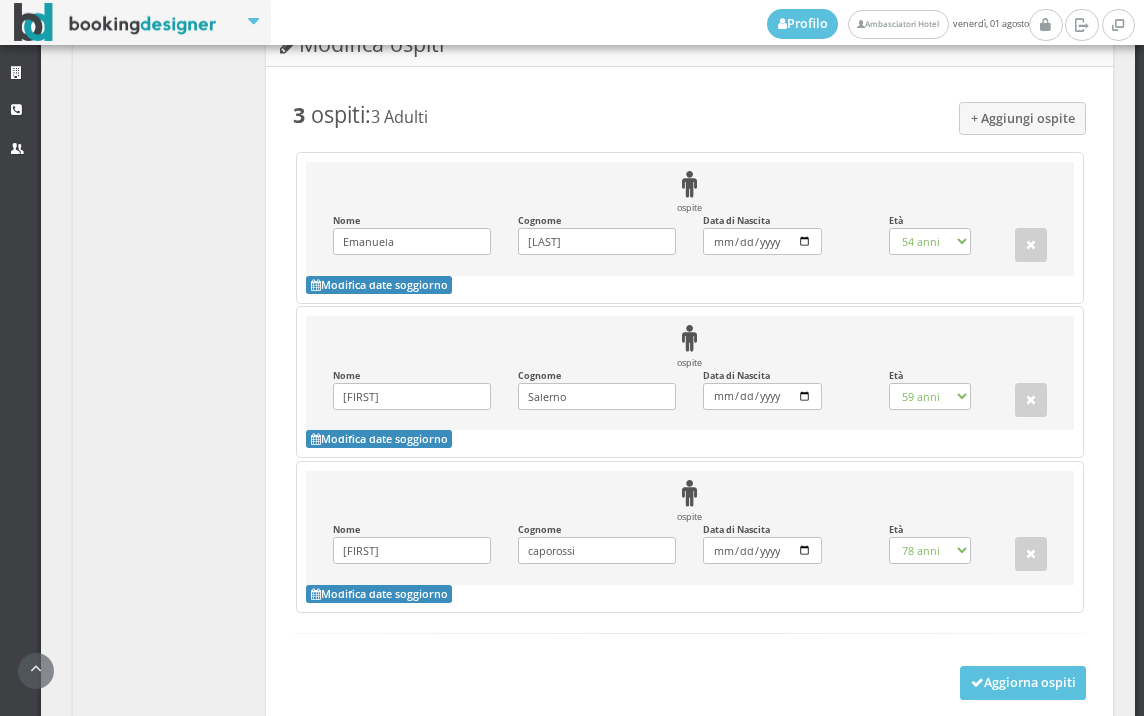 scroll, scrollTop: 1746, scrollLeft: 0, axis: vertical 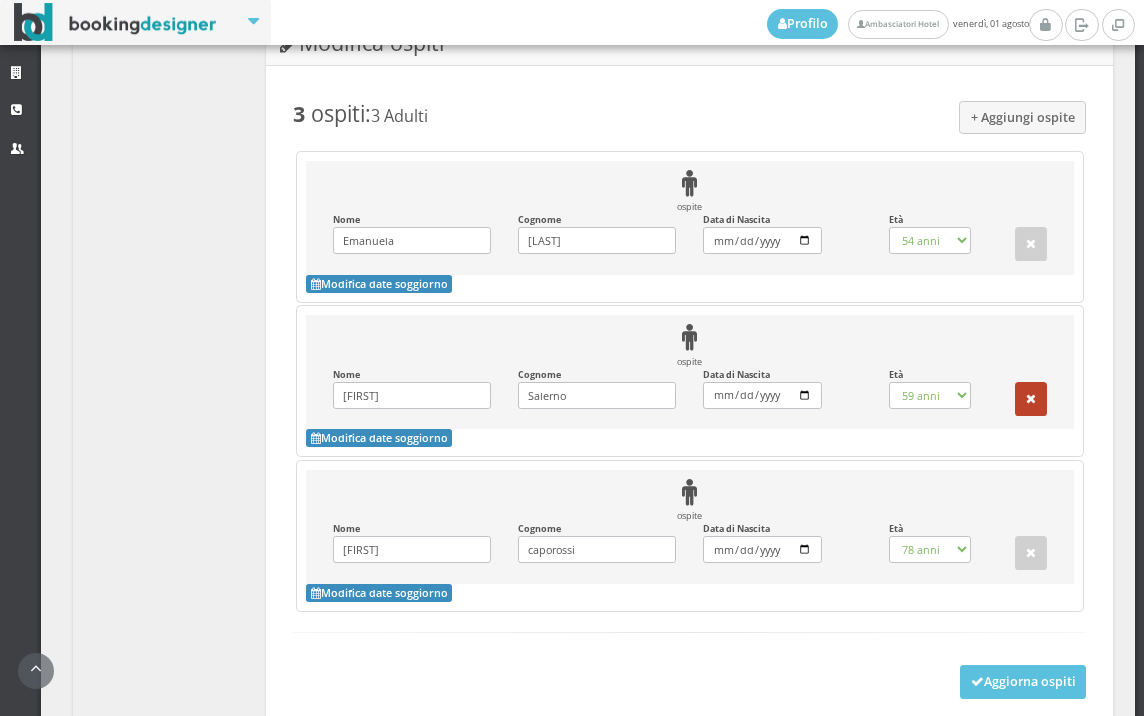 click at bounding box center (1031, 399) 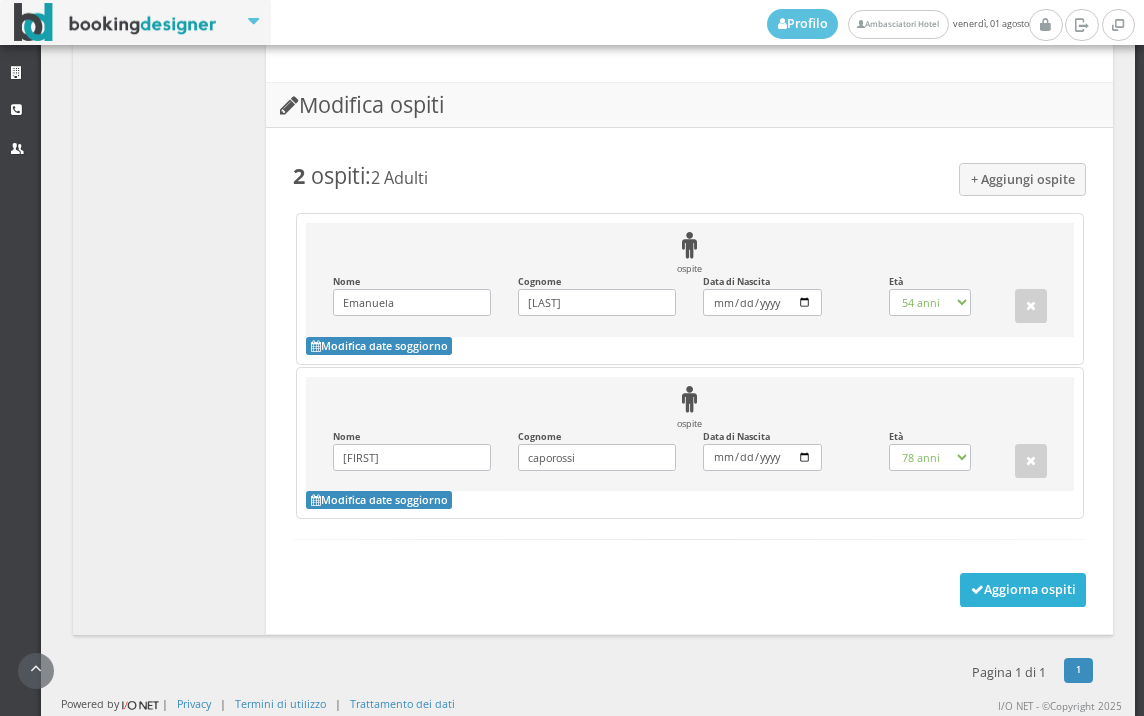 click on "Aggiorna ospiti" at bounding box center [1023, 590] 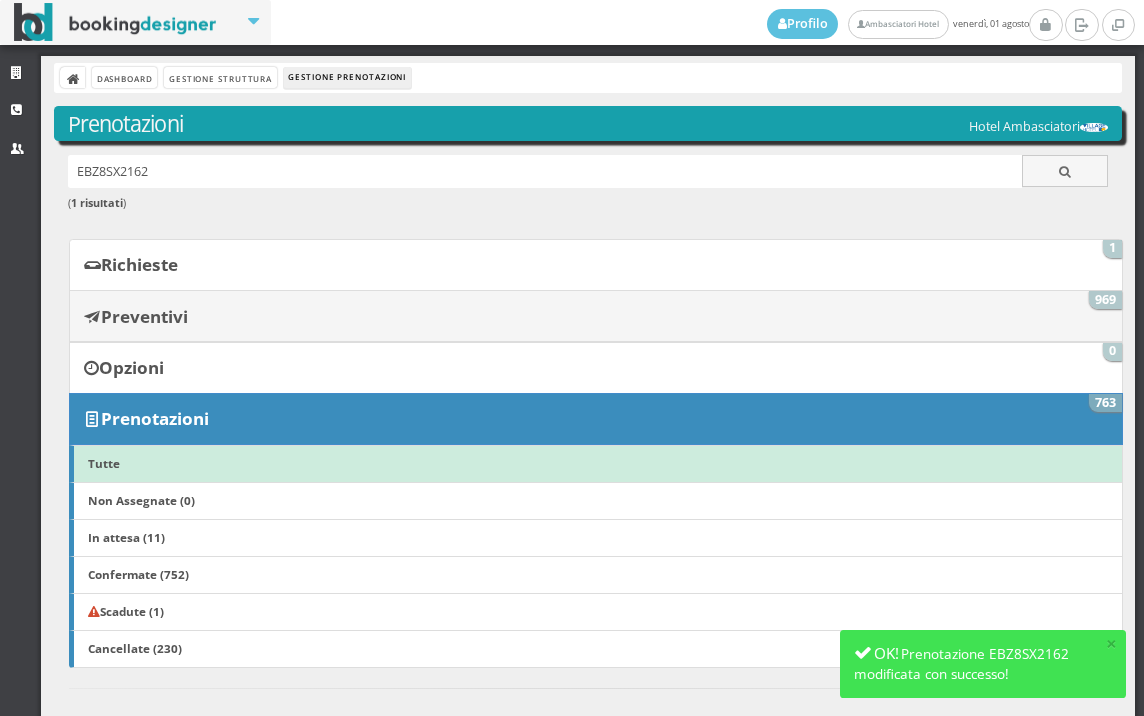 scroll, scrollTop: 0, scrollLeft: 0, axis: both 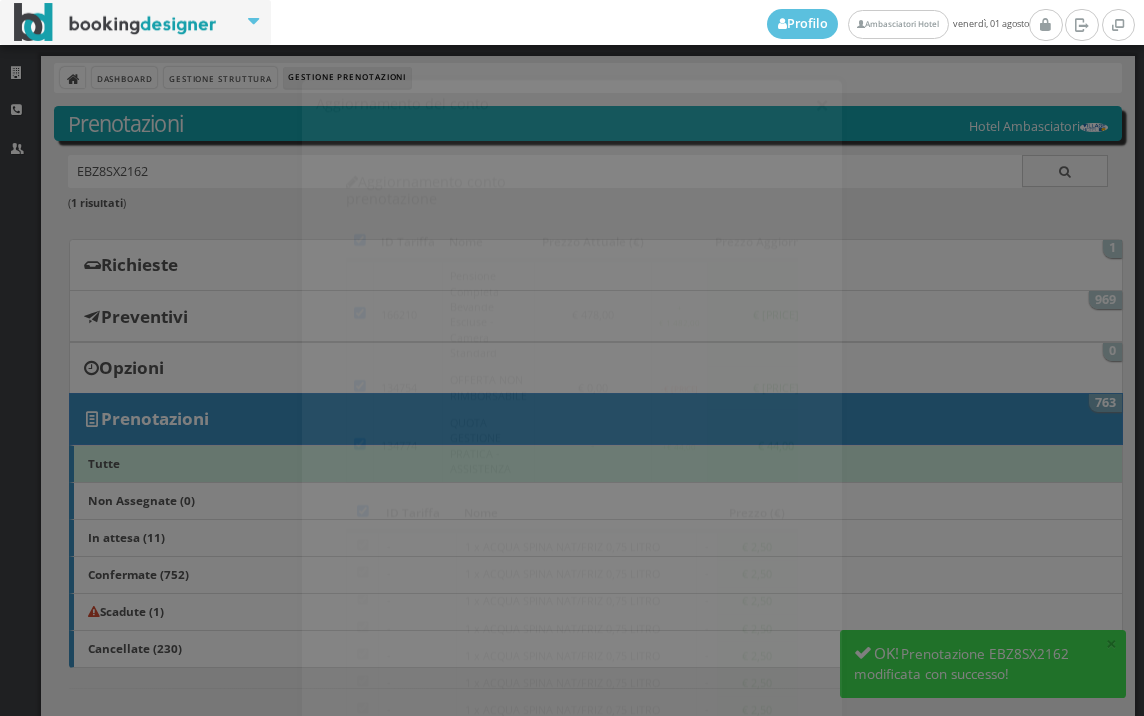 click on "×" at bounding box center [822, 87] 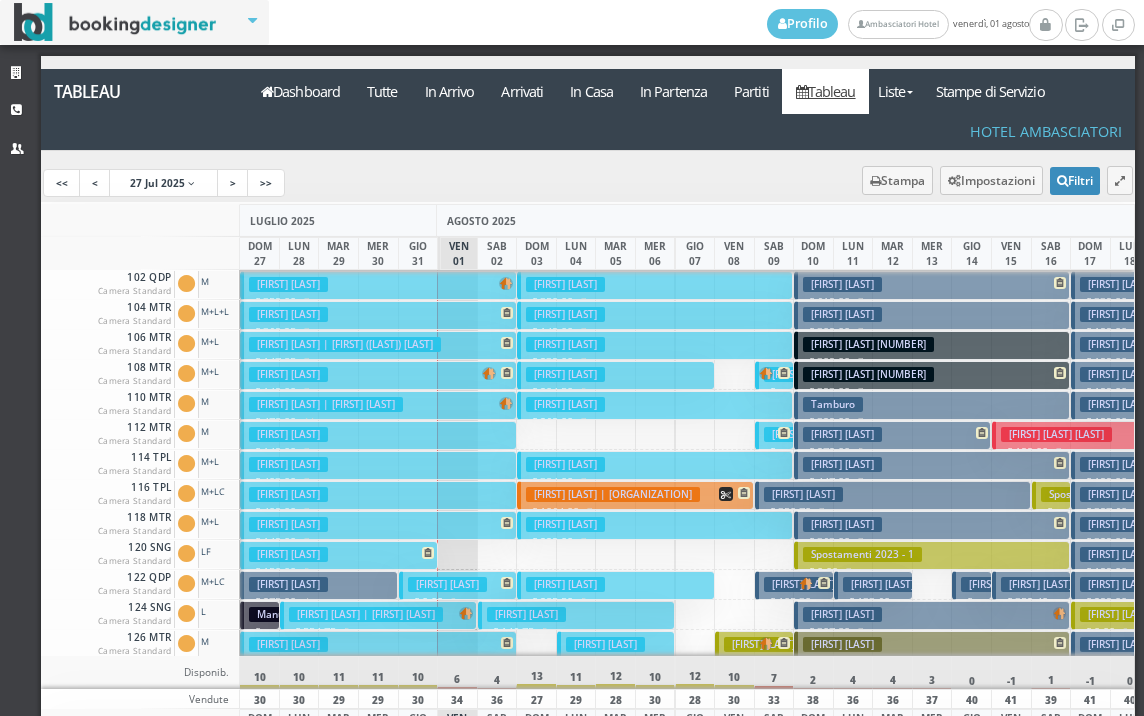scroll, scrollTop: 0, scrollLeft: 0, axis: both 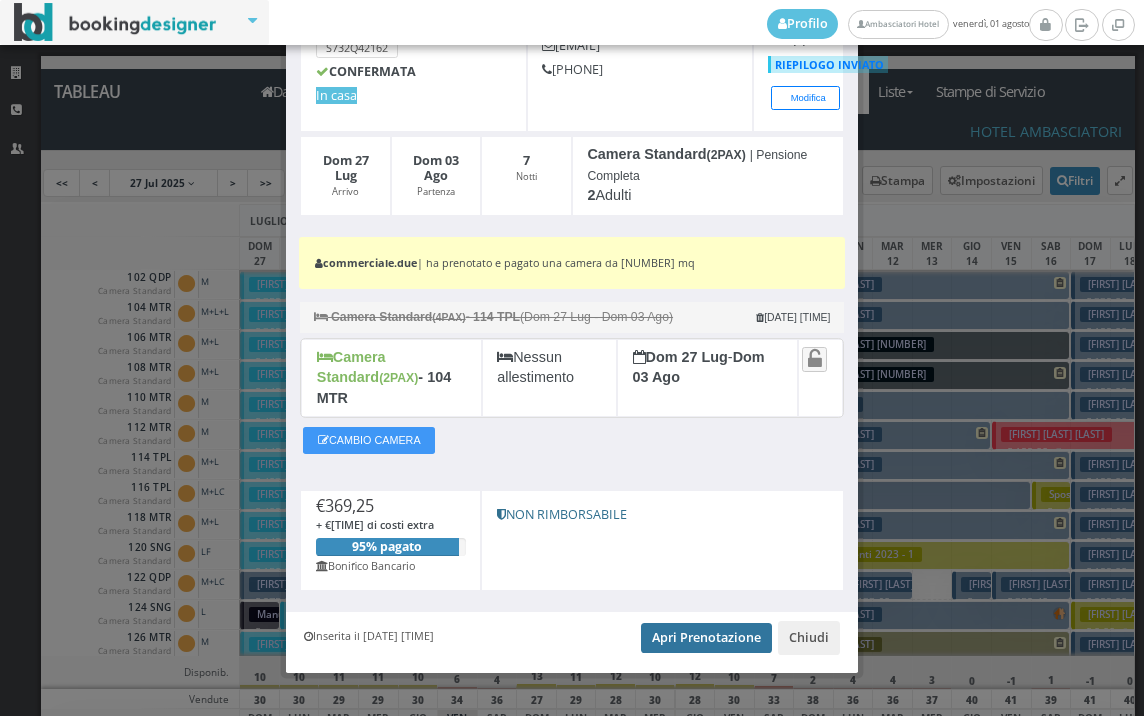click on "Apri Prenotazione" at bounding box center [706, 638] 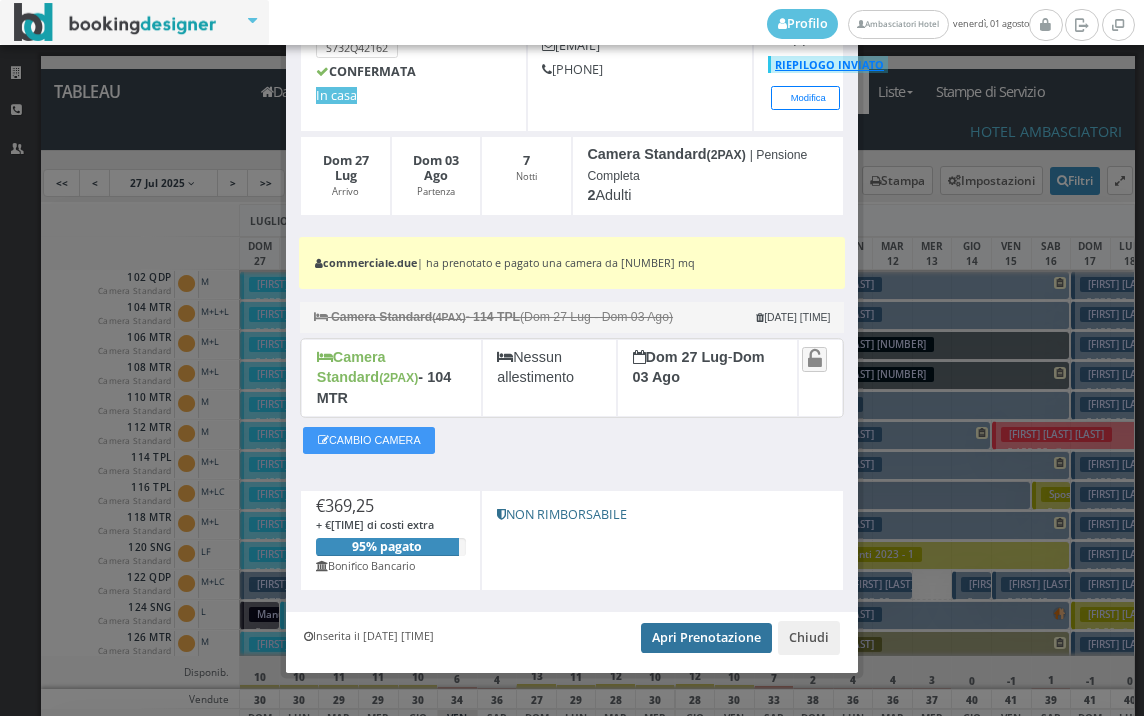 scroll, scrollTop: 0, scrollLeft: 0, axis: both 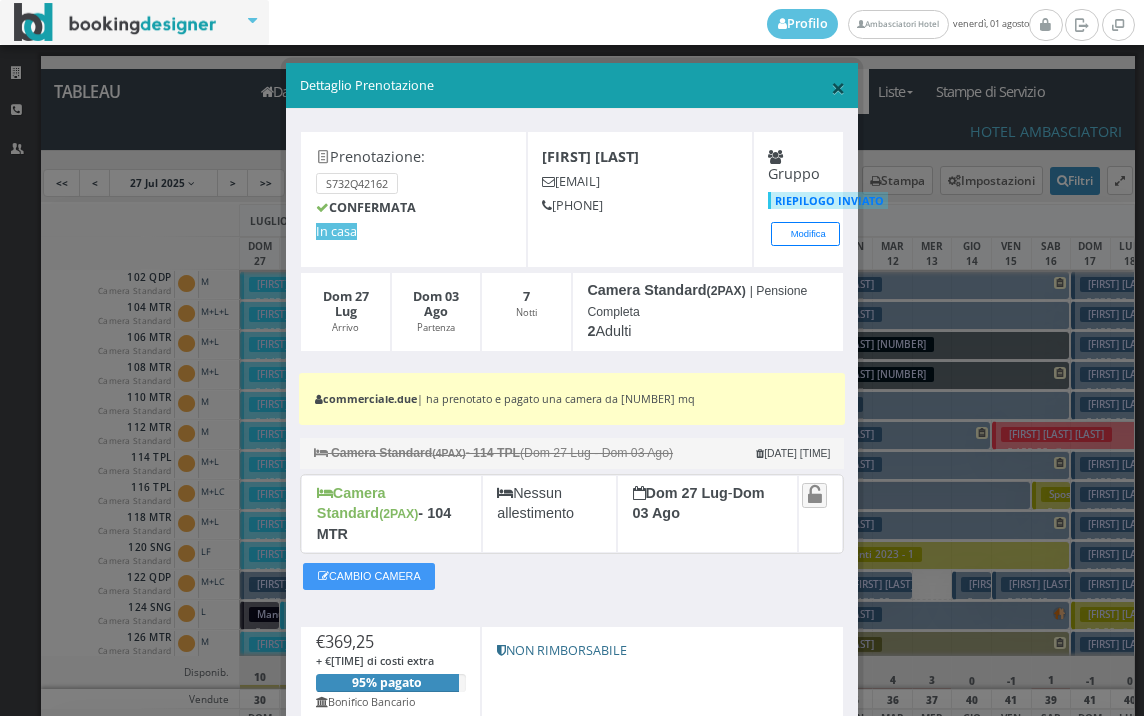 click on "×" at bounding box center [838, 87] 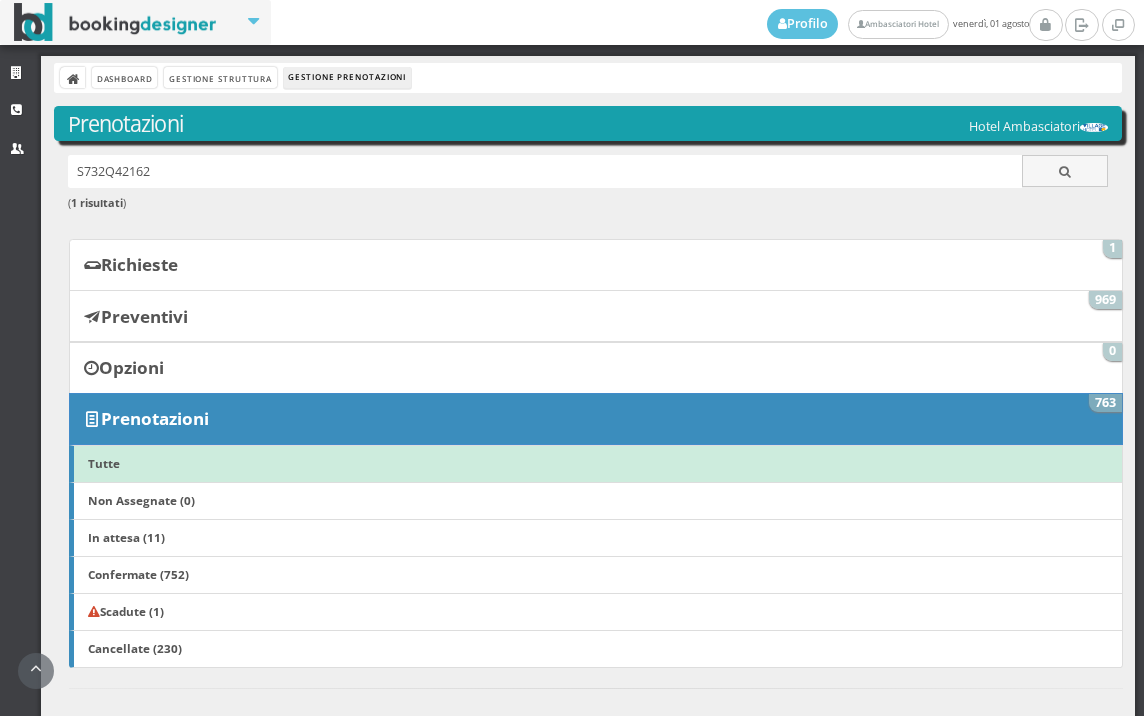 scroll, scrollTop: 0, scrollLeft: 0, axis: both 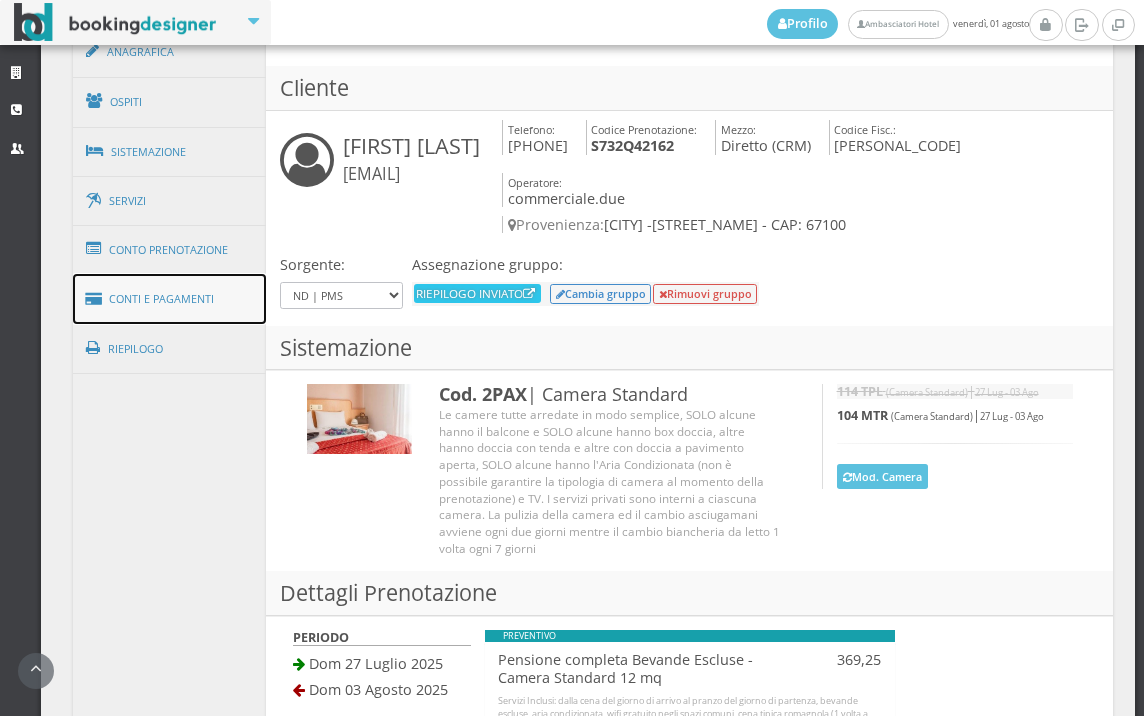 click on "Conti e Pagamenti" at bounding box center [170, 299] 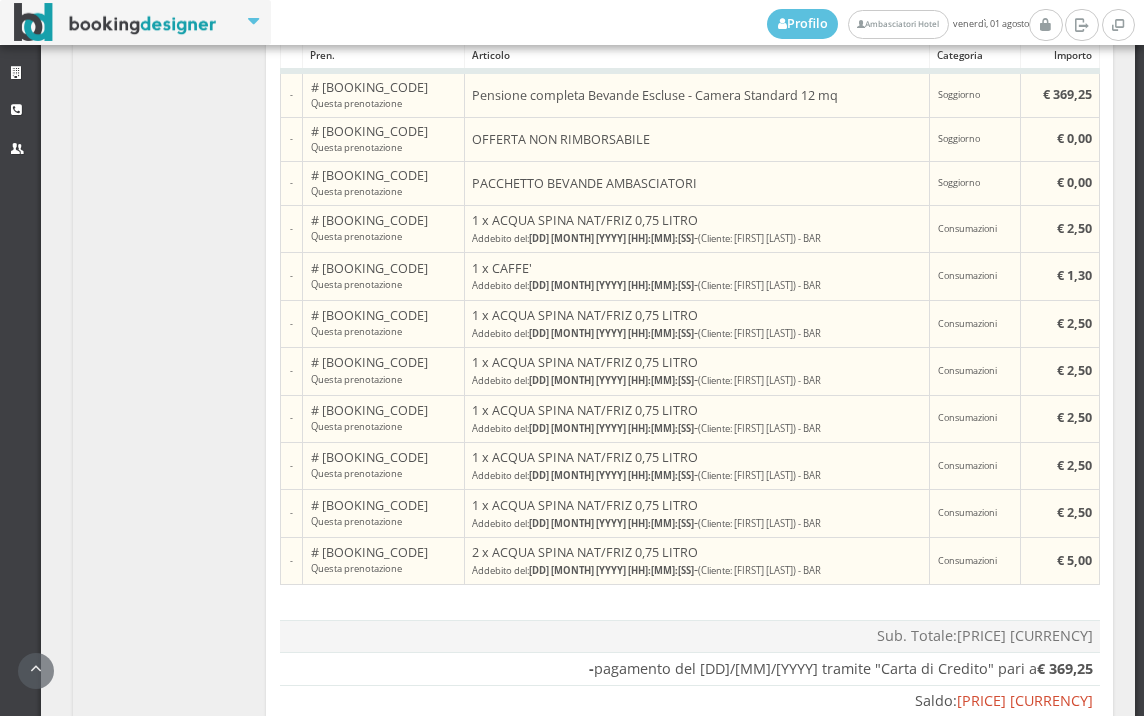 scroll, scrollTop: 2073, scrollLeft: 0, axis: vertical 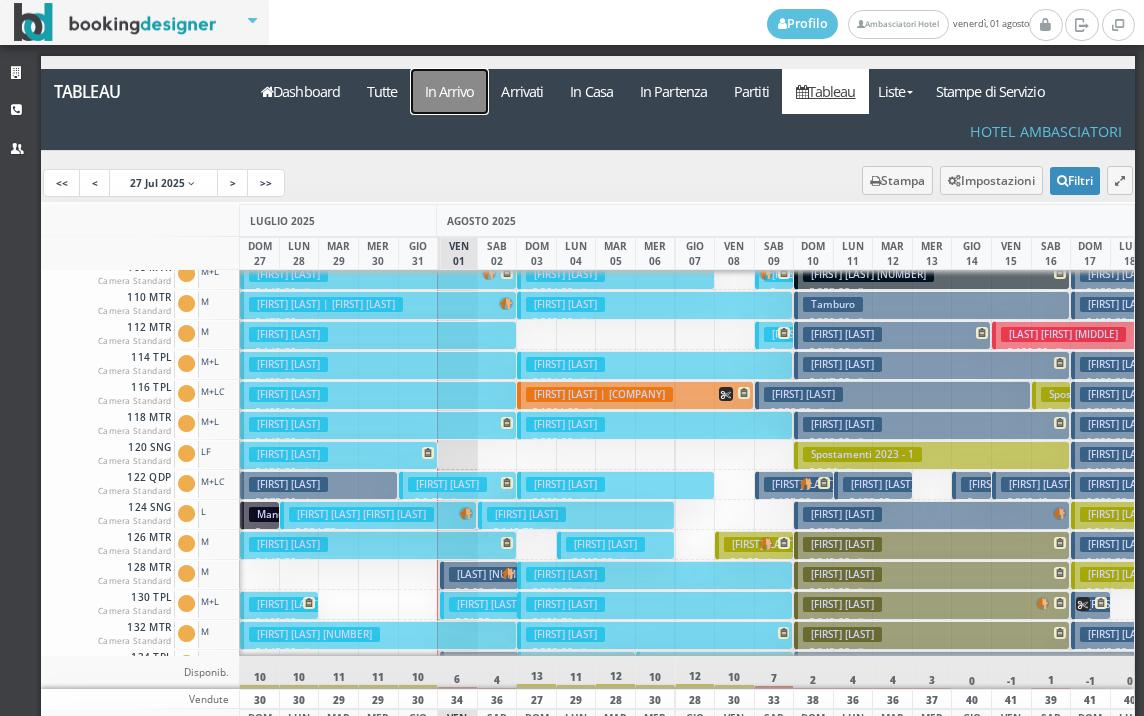 click on "In Arrivo" at bounding box center (449, 91) 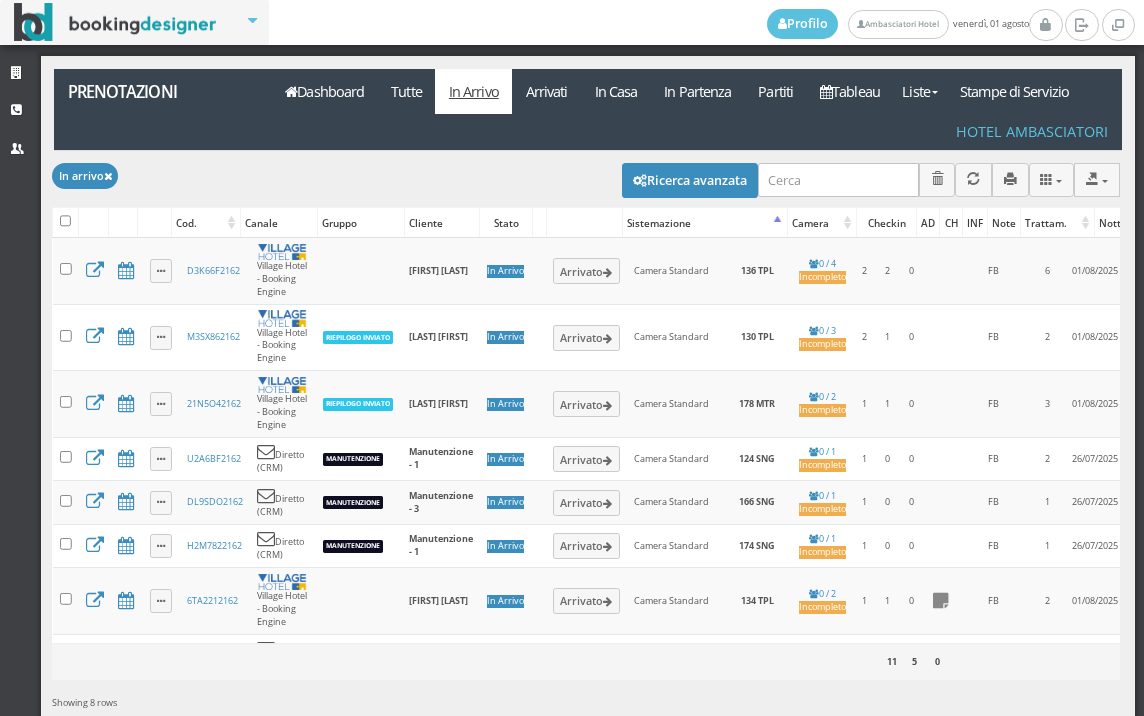 scroll, scrollTop: 0, scrollLeft: 0, axis: both 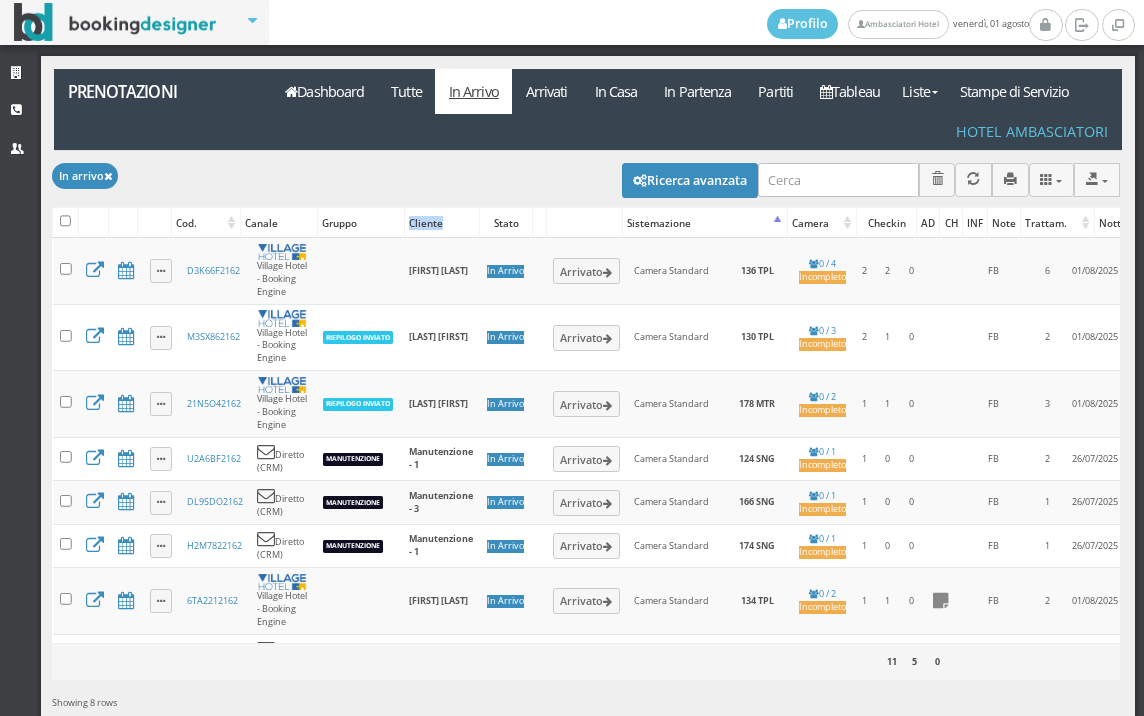 drag, startPoint x: 404, startPoint y: 219, endPoint x: 440, endPoint y: 223, distance: 36.221542 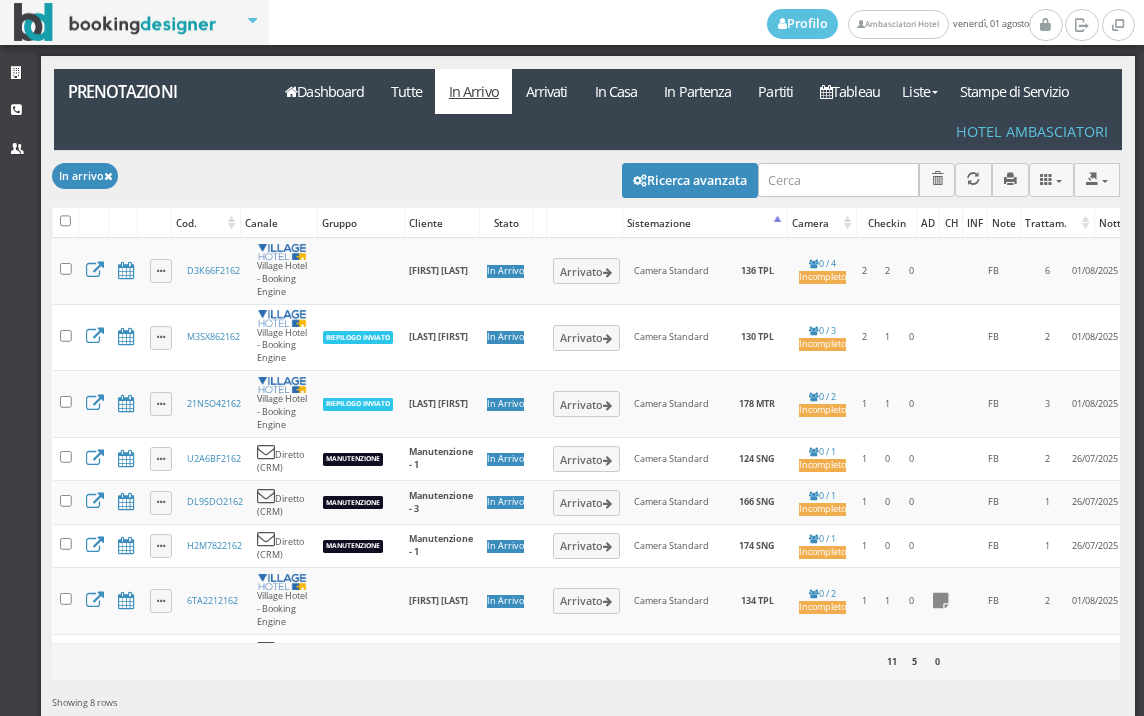 drag, startPoint x: 440, startPoint y: 223, endPoint x: 405, endPoint y: 194, distance: 45.453274 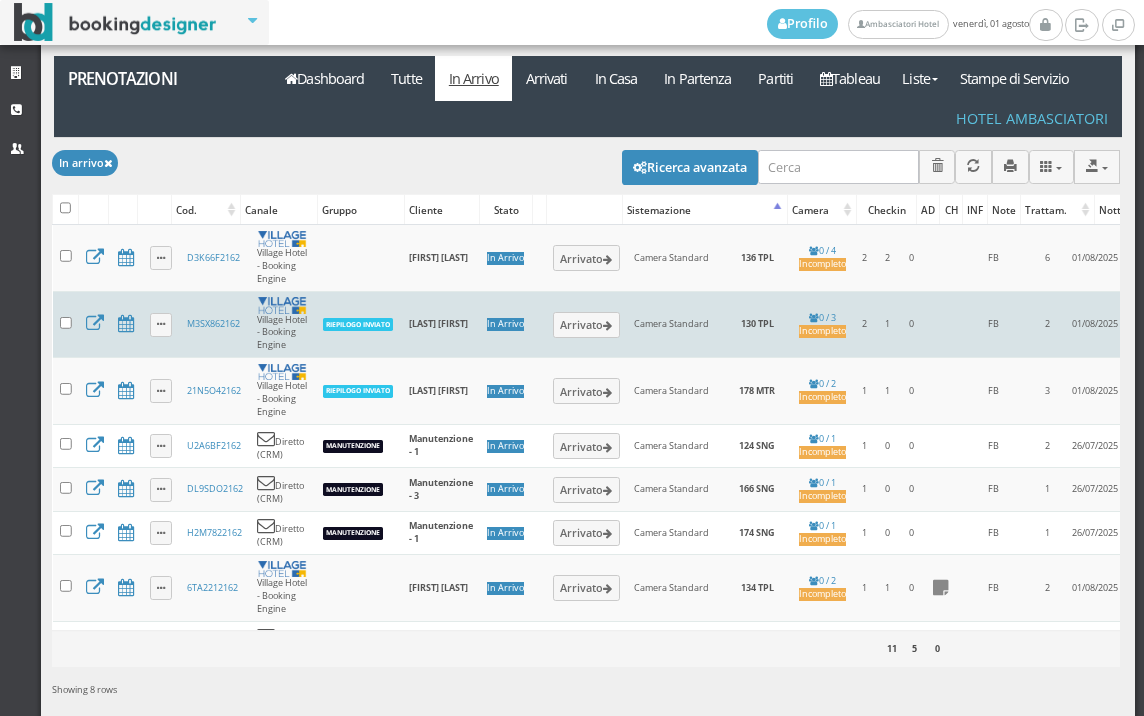 scroll, scrollTop: 0, scrollLeft: 0, axis: both 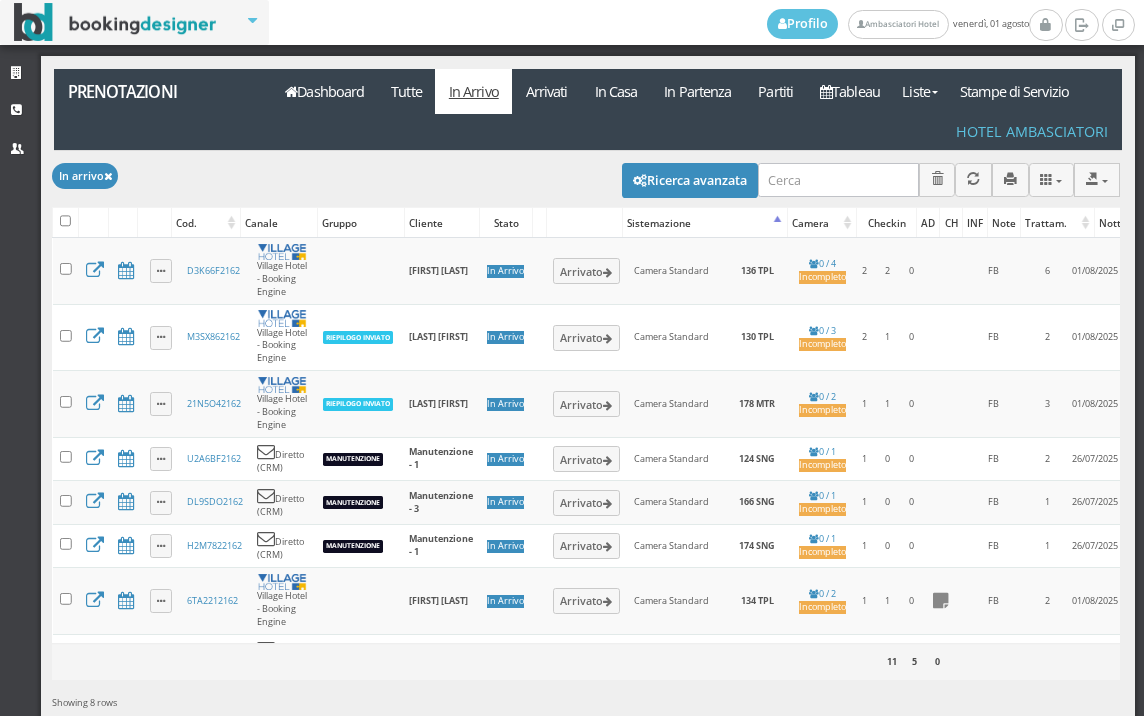 drag, startPoint x: 313, startPoint y: 224, endPoint x: 492, endPoint y: 223, distance: 179.00279 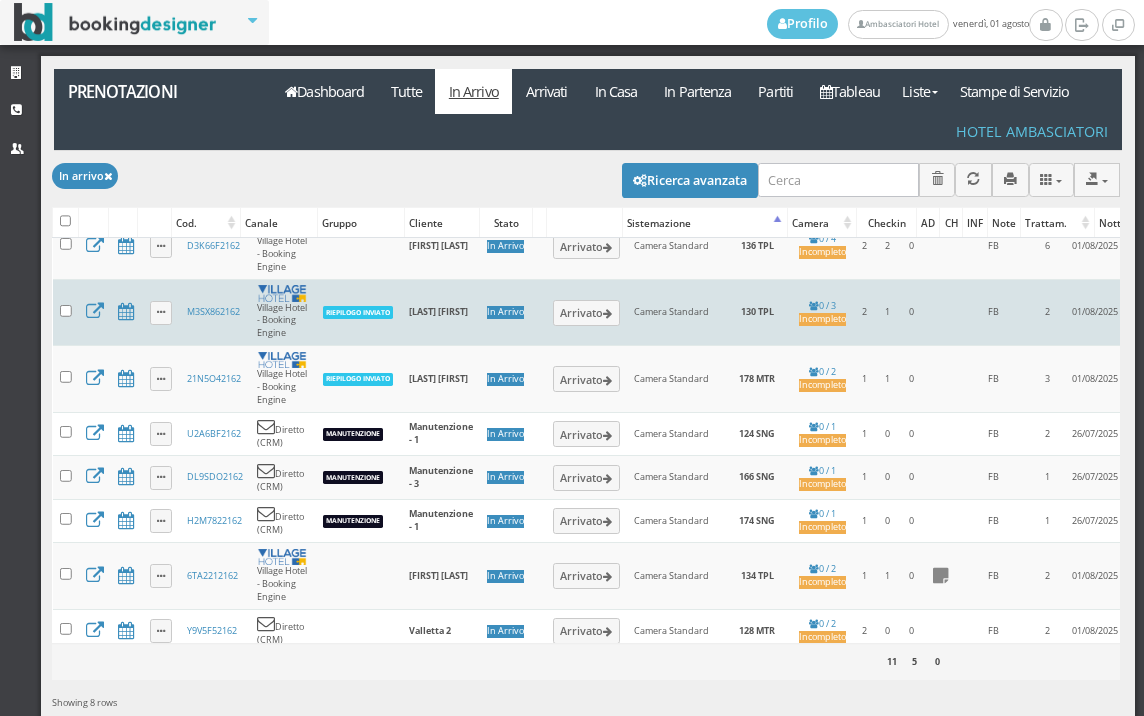 scroll, scrollTop: 54, scrollLeft: 0, axis: vertical 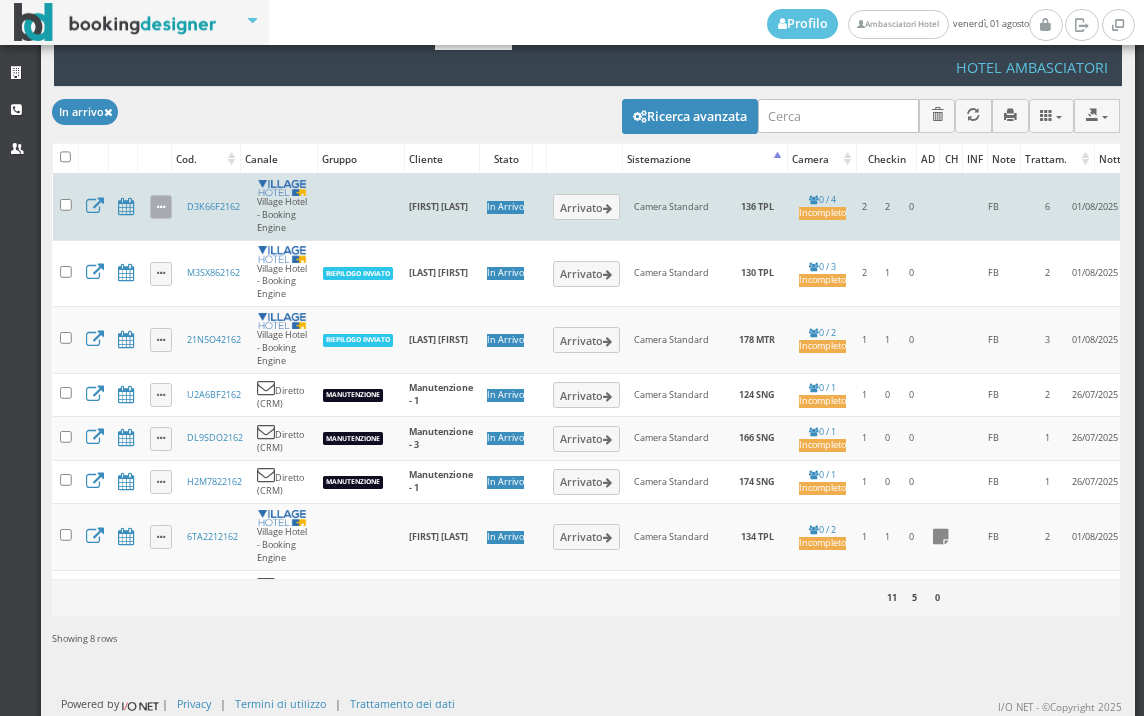 click at bounding box center [161, 207] 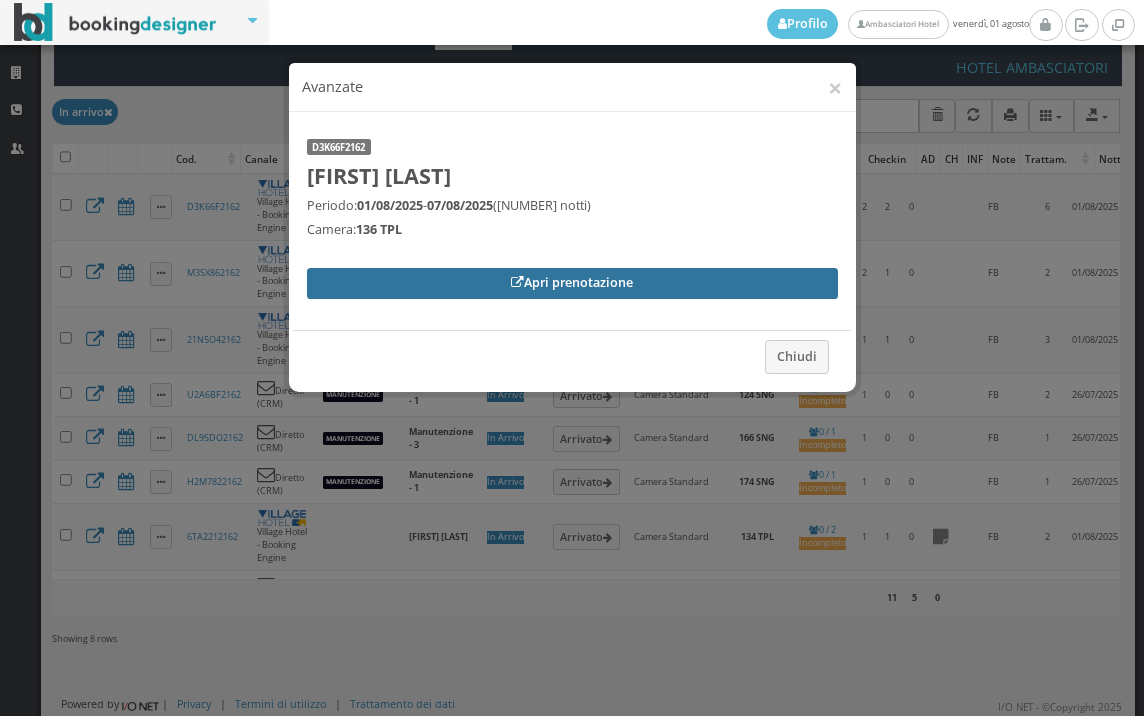 click on "Apri prenotazione" at bounding box center [572, 283] 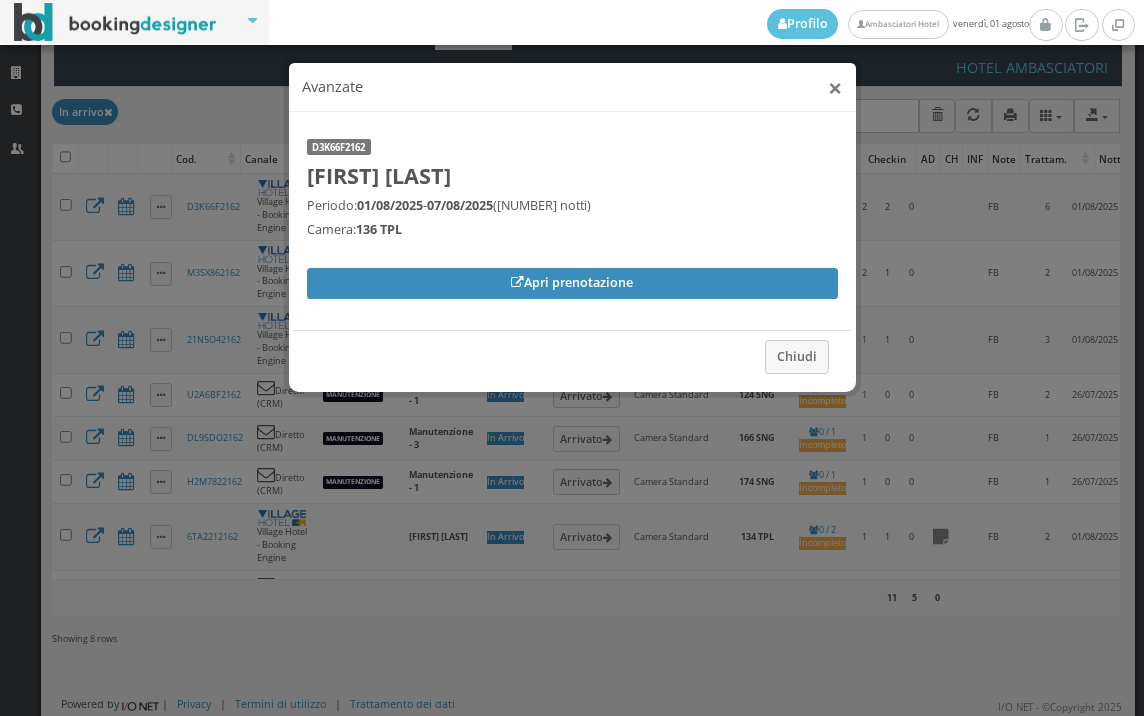 click on "×" at bounding box center (835, 87) 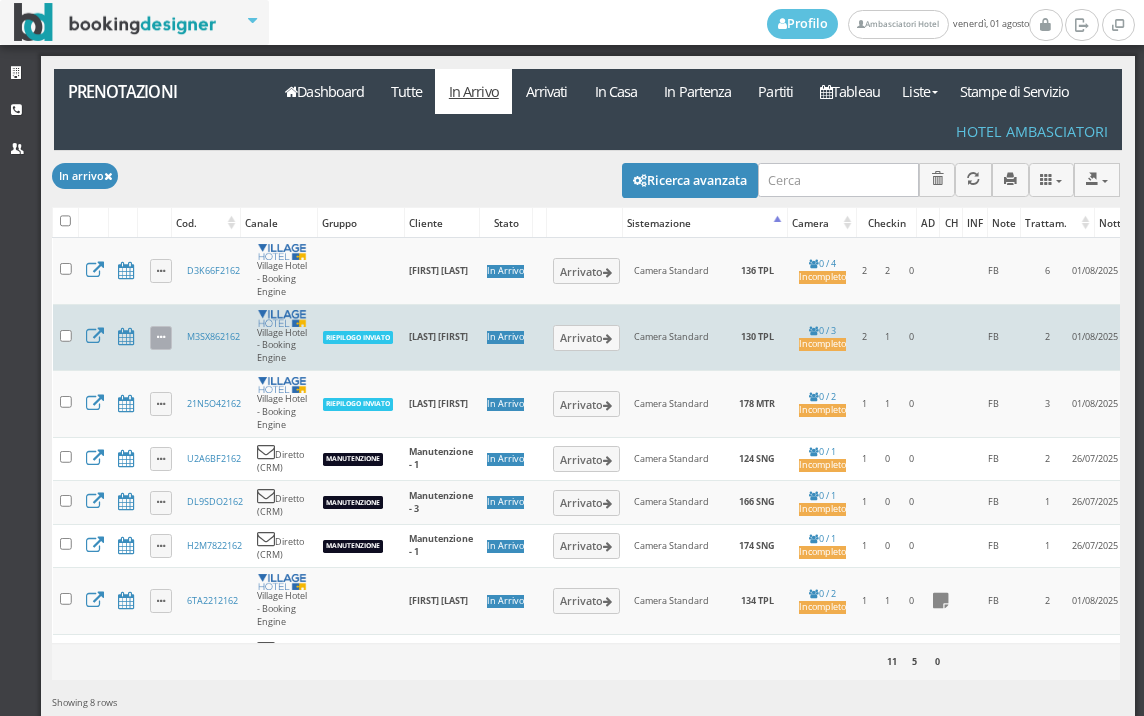 click at bounding box center (161, 338) 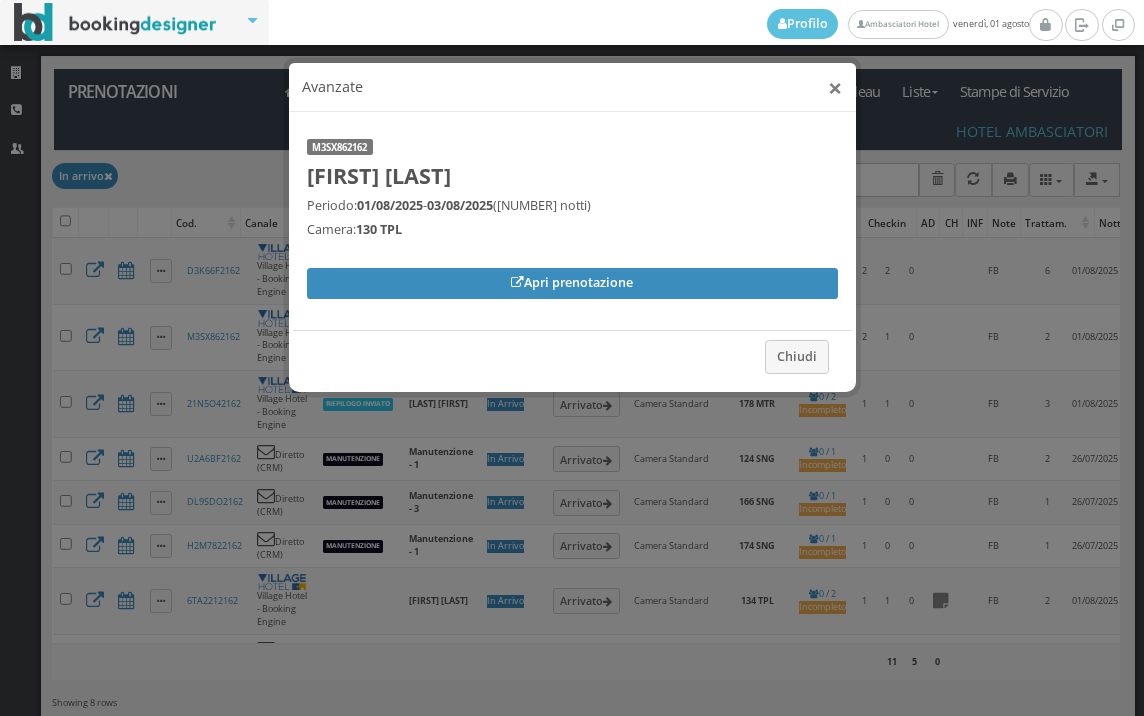 click on "×" at bounding box center (835, 87) 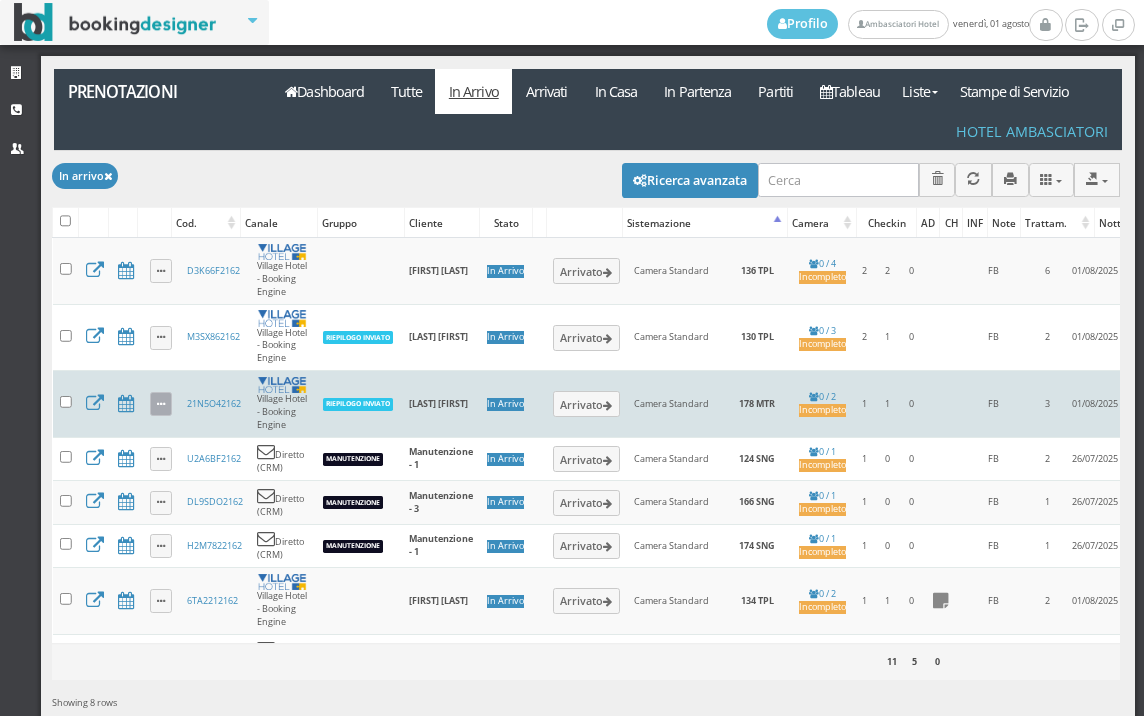 click at bounding box center (161, 405) 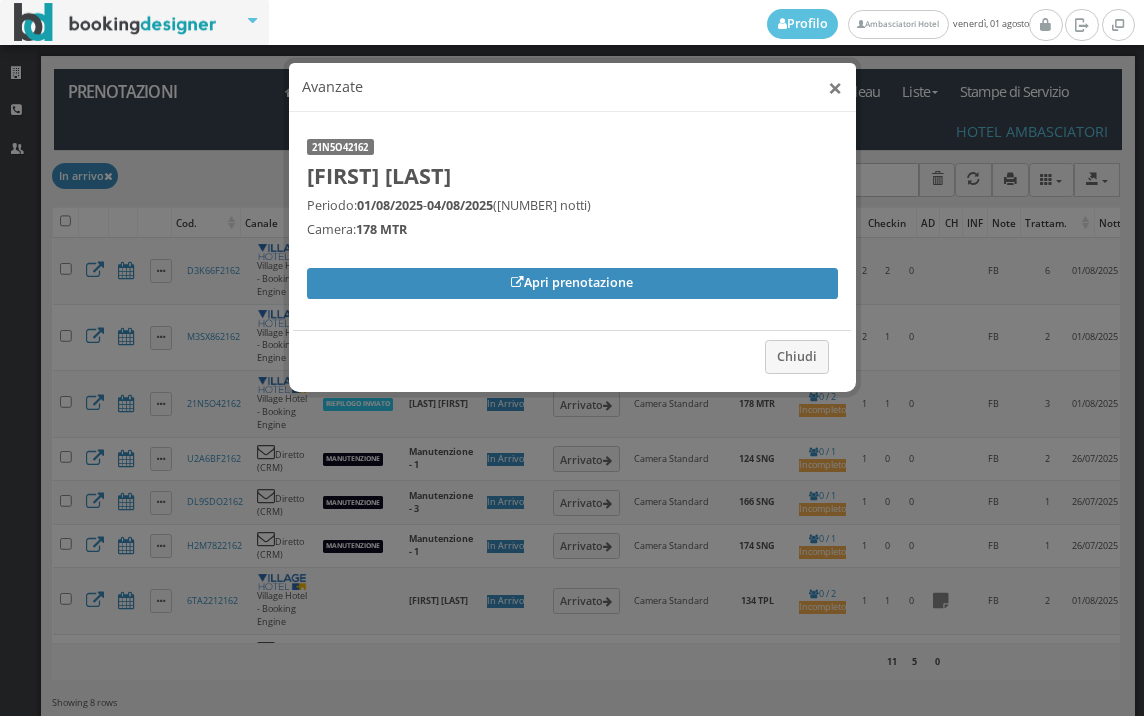 click on "×" at bounding box center [835, 87] 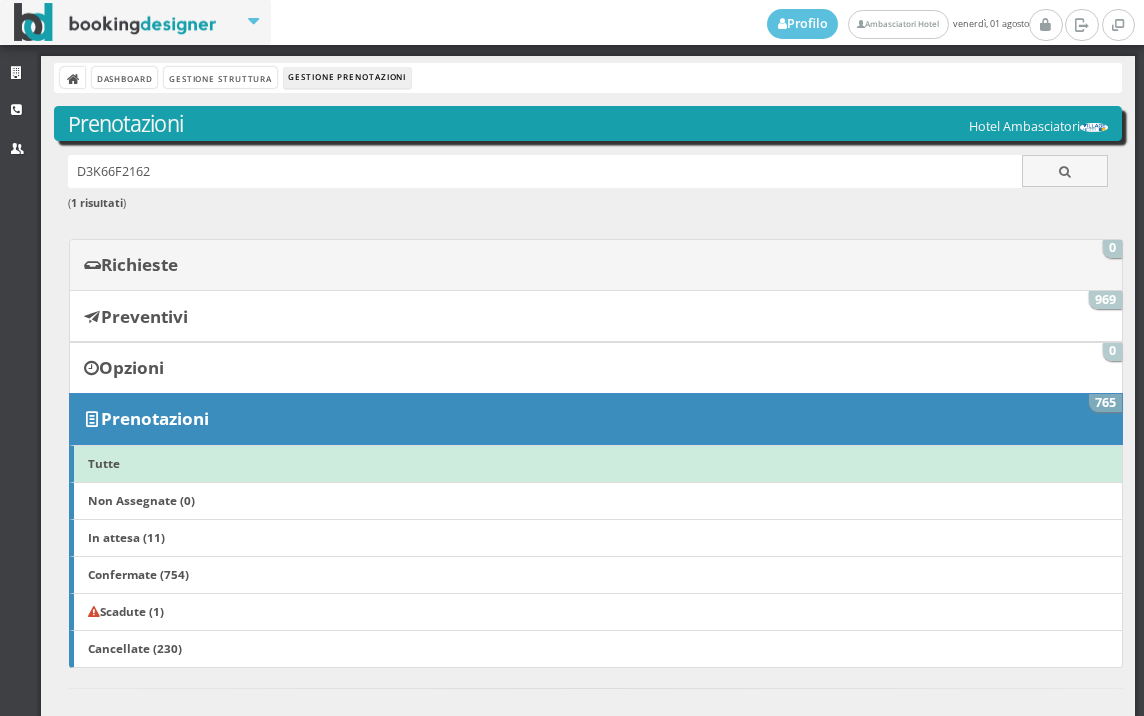scroll, scrollTop: 0, scrollLeft: 0, axis: both 